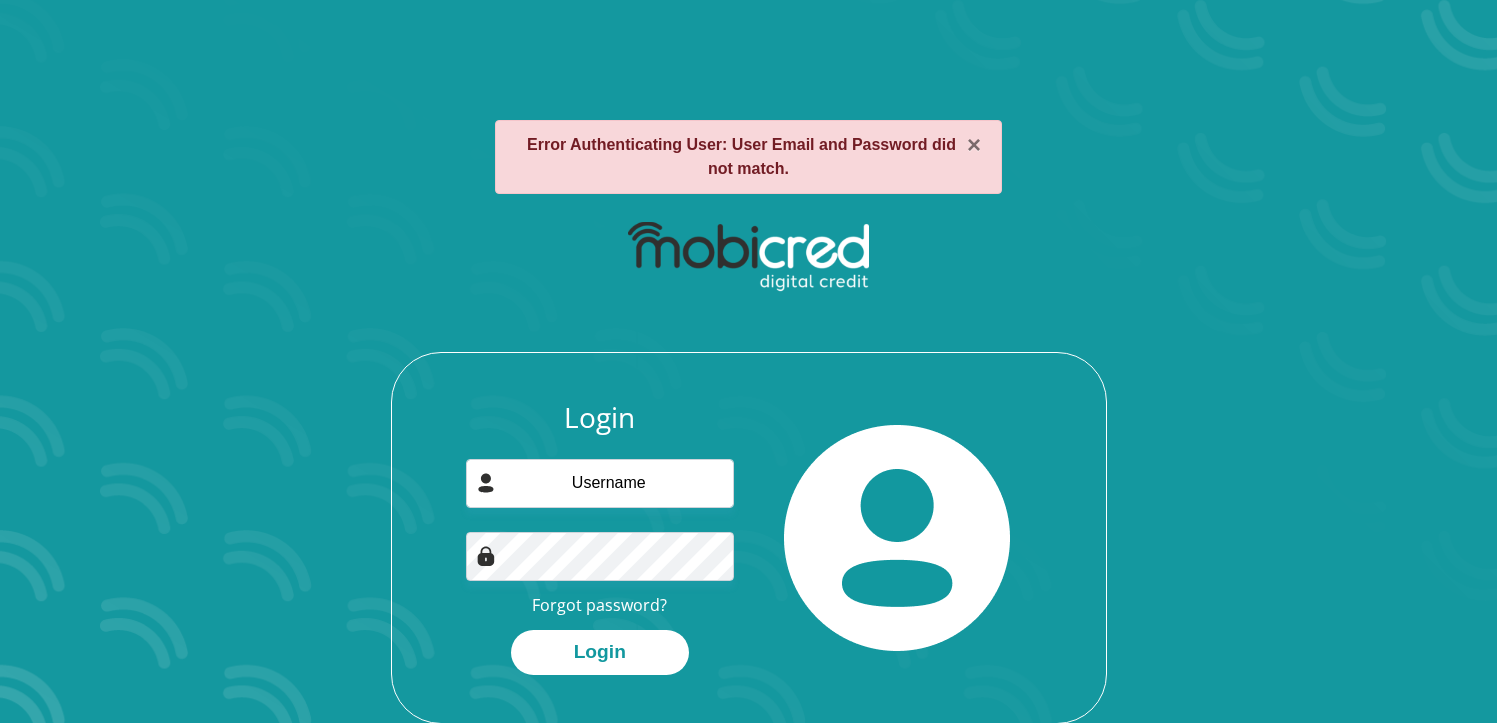 scroll, scrollTop: 114, scrollLeft: 0, axis: vertical 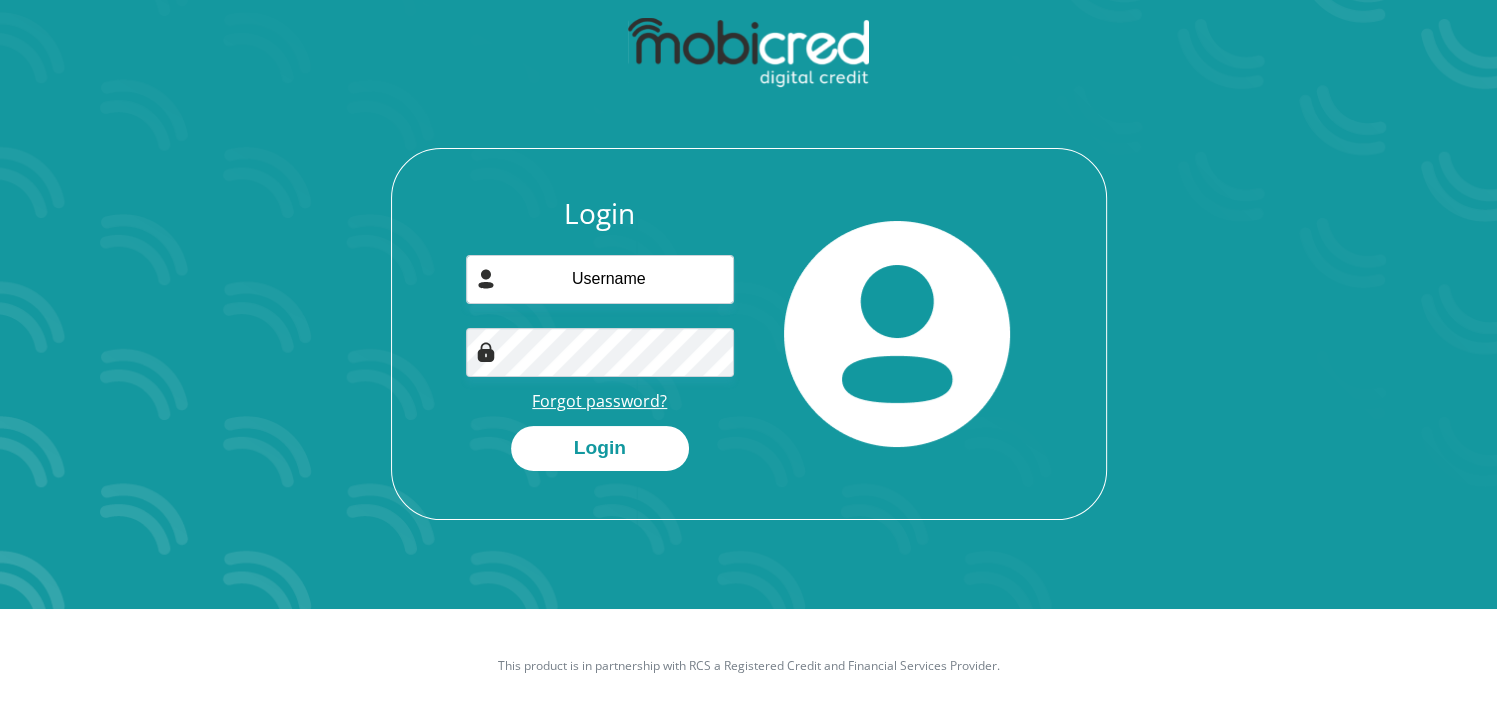 click on "Forgot password?" at bounding box center (599, 401) 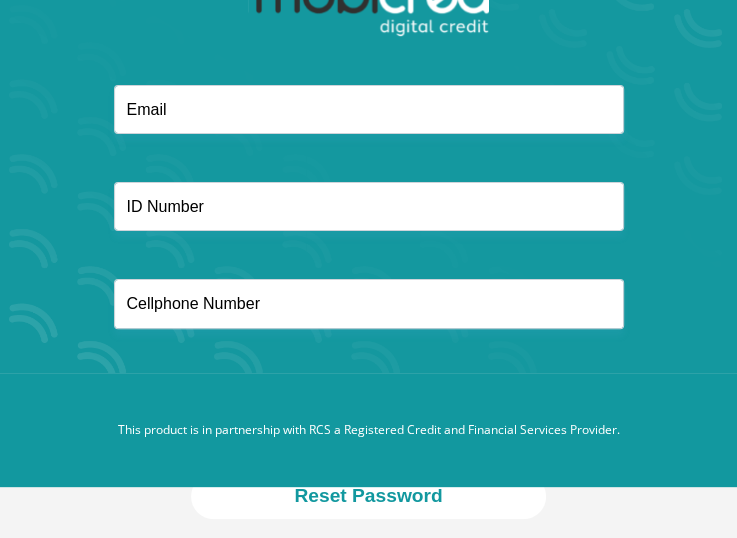 scroll, scrollTop: 192, scrollLeft: 0, axis: vertical 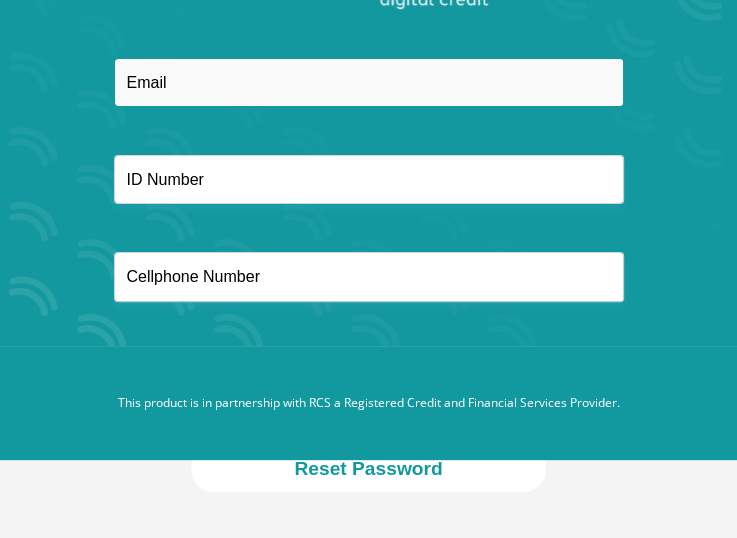 click at bounding box center (369, 82) 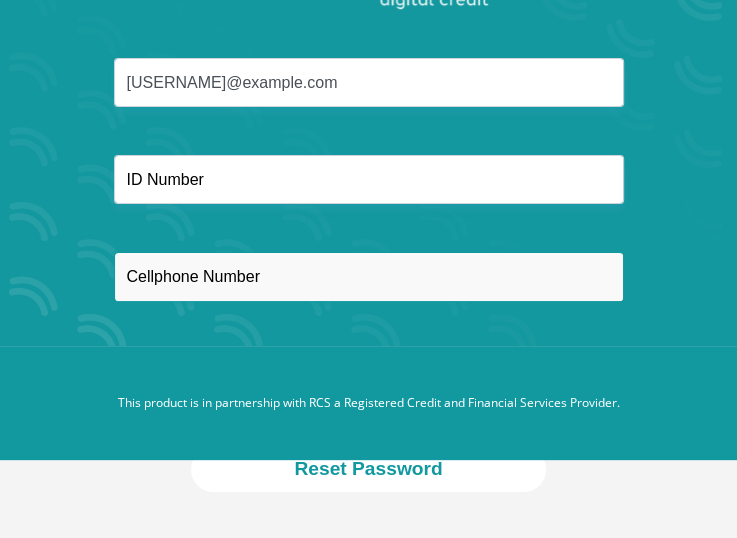 type on "[PHONE]" 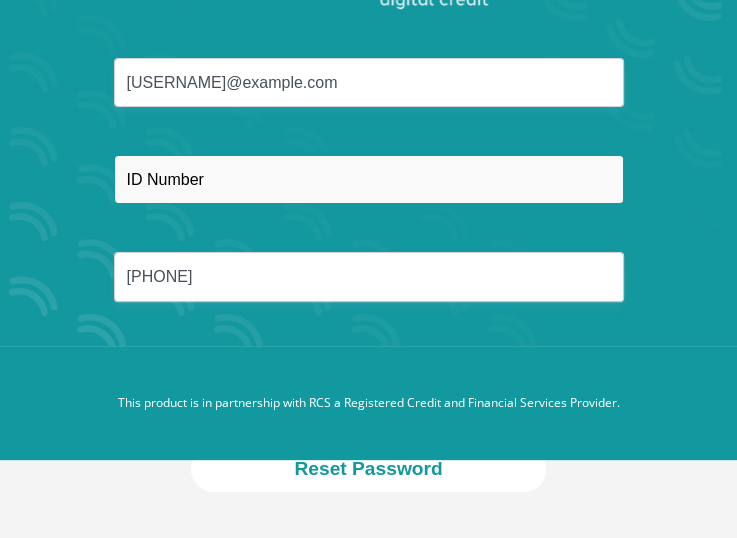 click at bounding box center (369, 179) 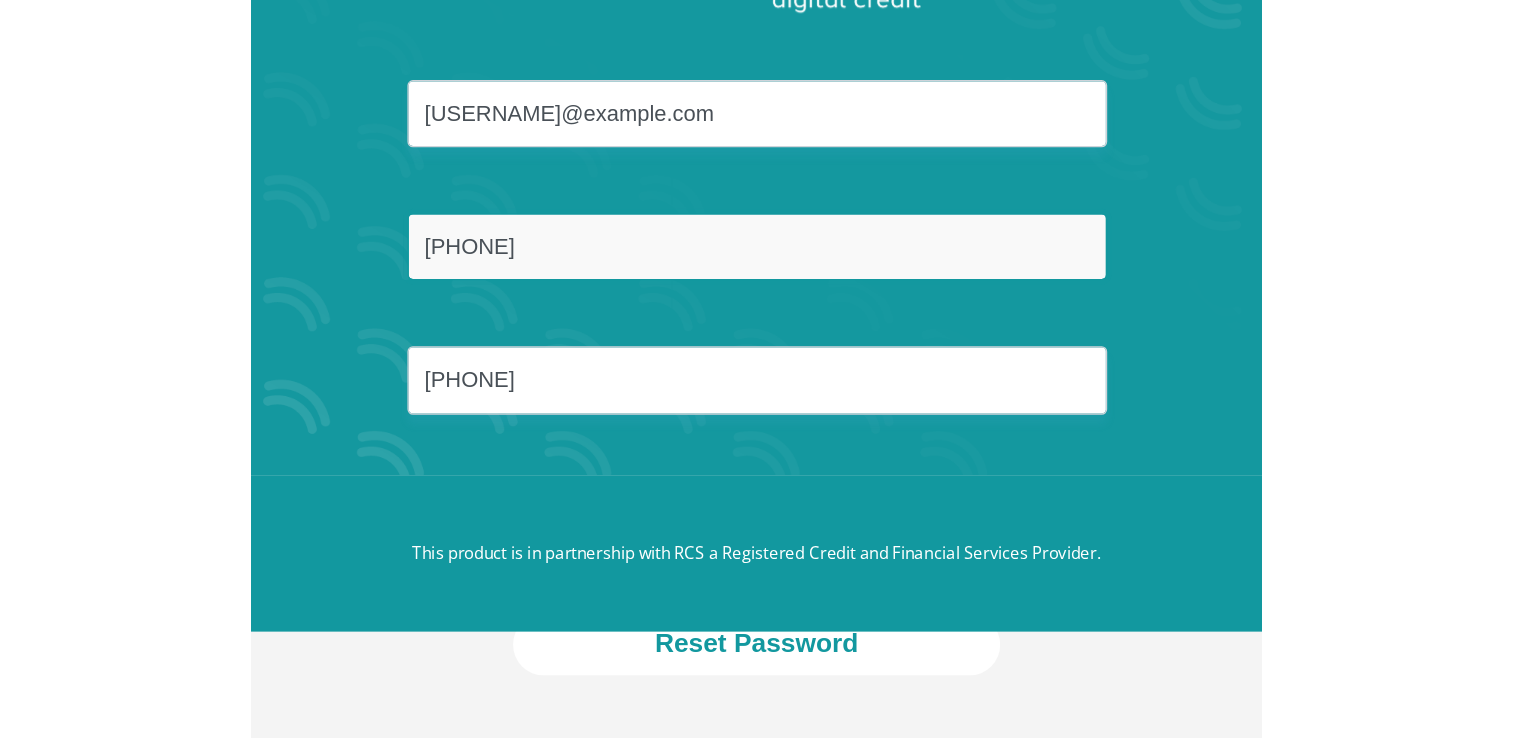 scroll, scrollTop: 114, scrollLeft: 0, axis: vertical 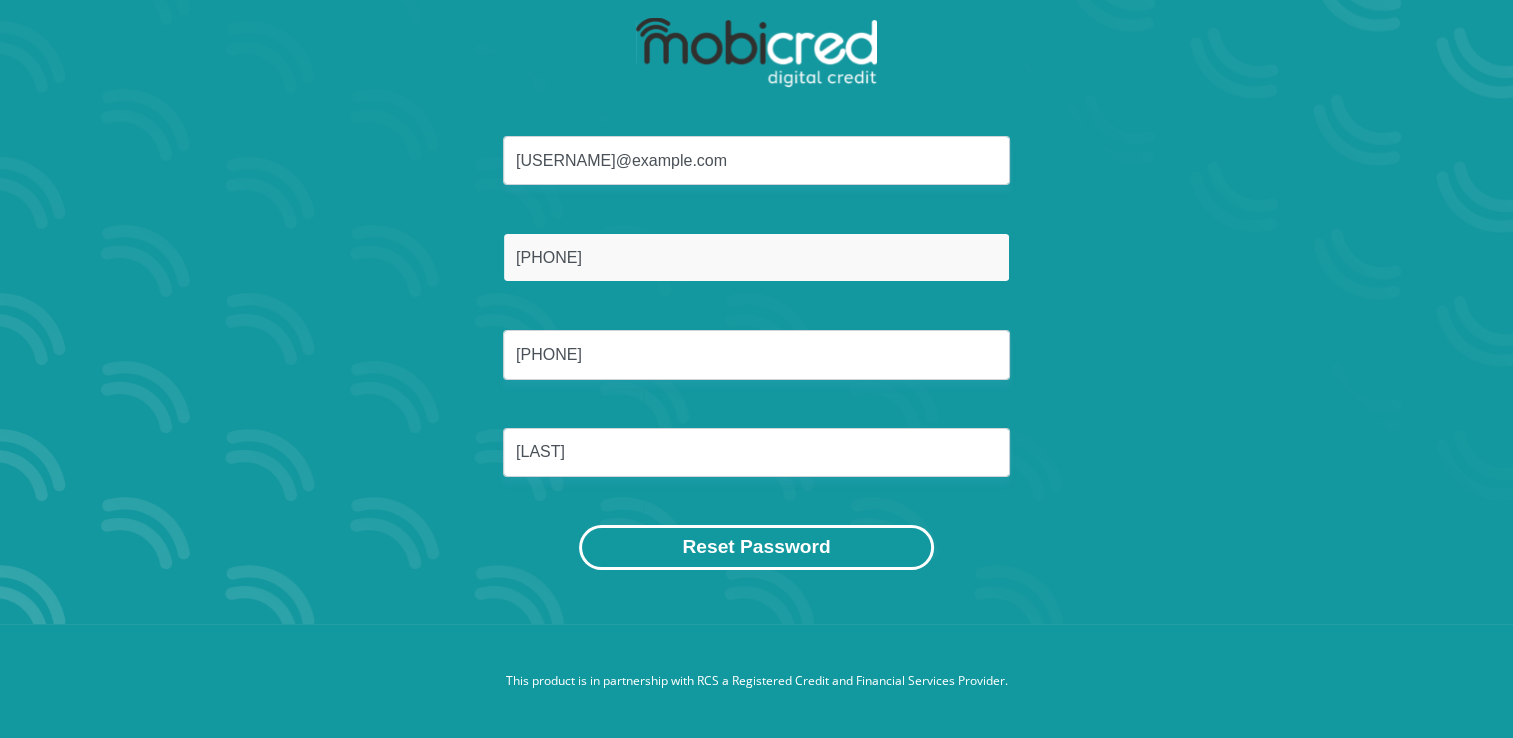 type on "[PHONE]" 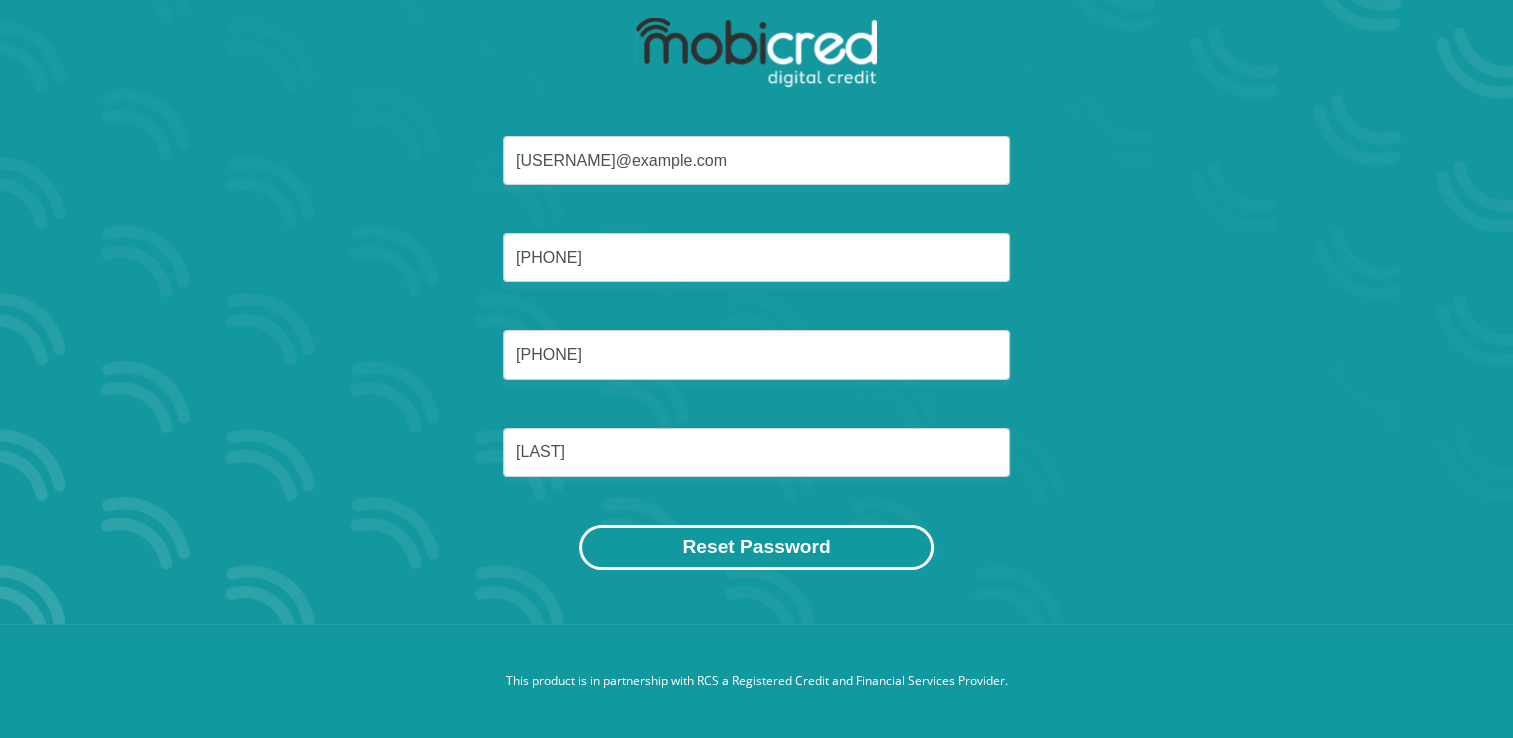 click on "Reset Password" at bounding box center [756, 547] 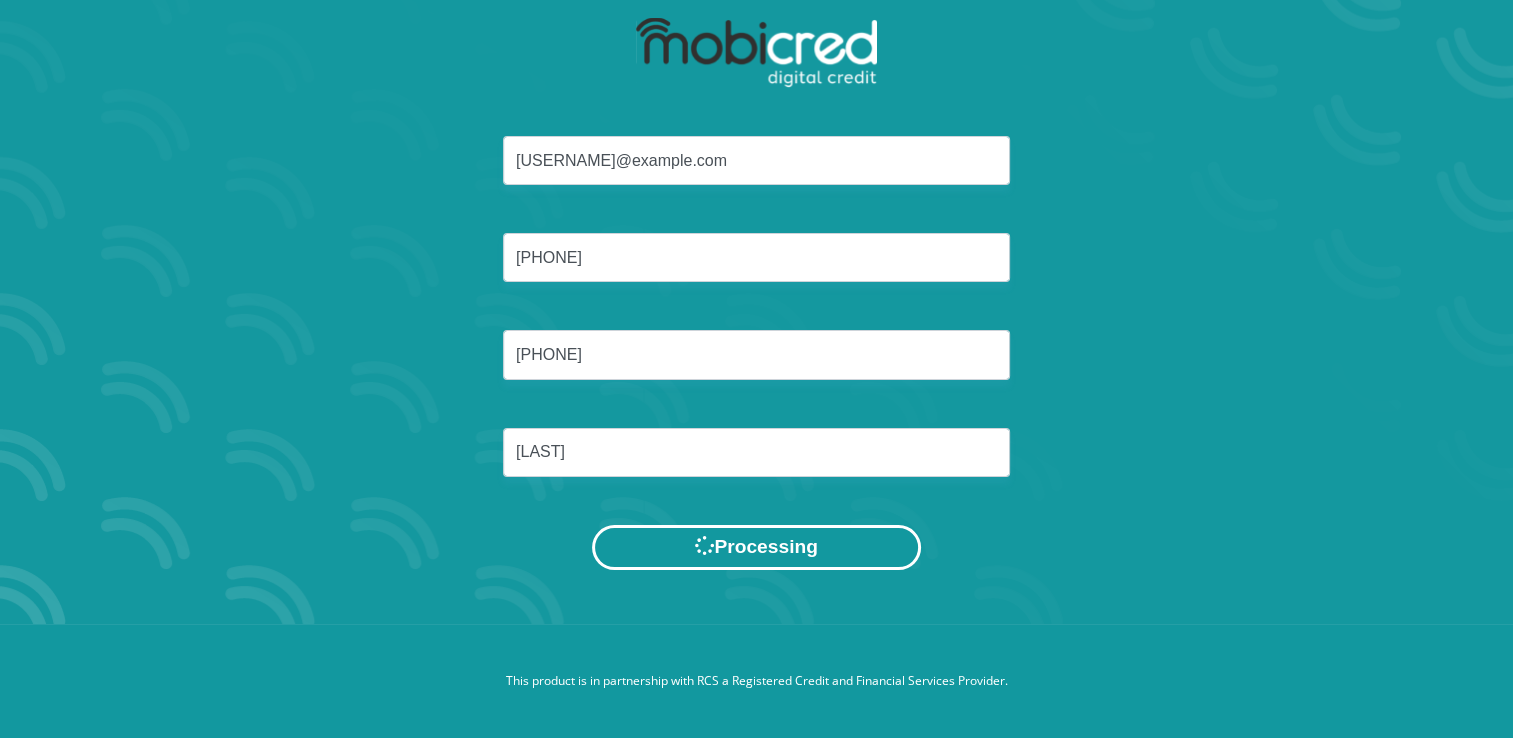 scroll, scrollTop: 0, scrollLeft: 0, axis: both 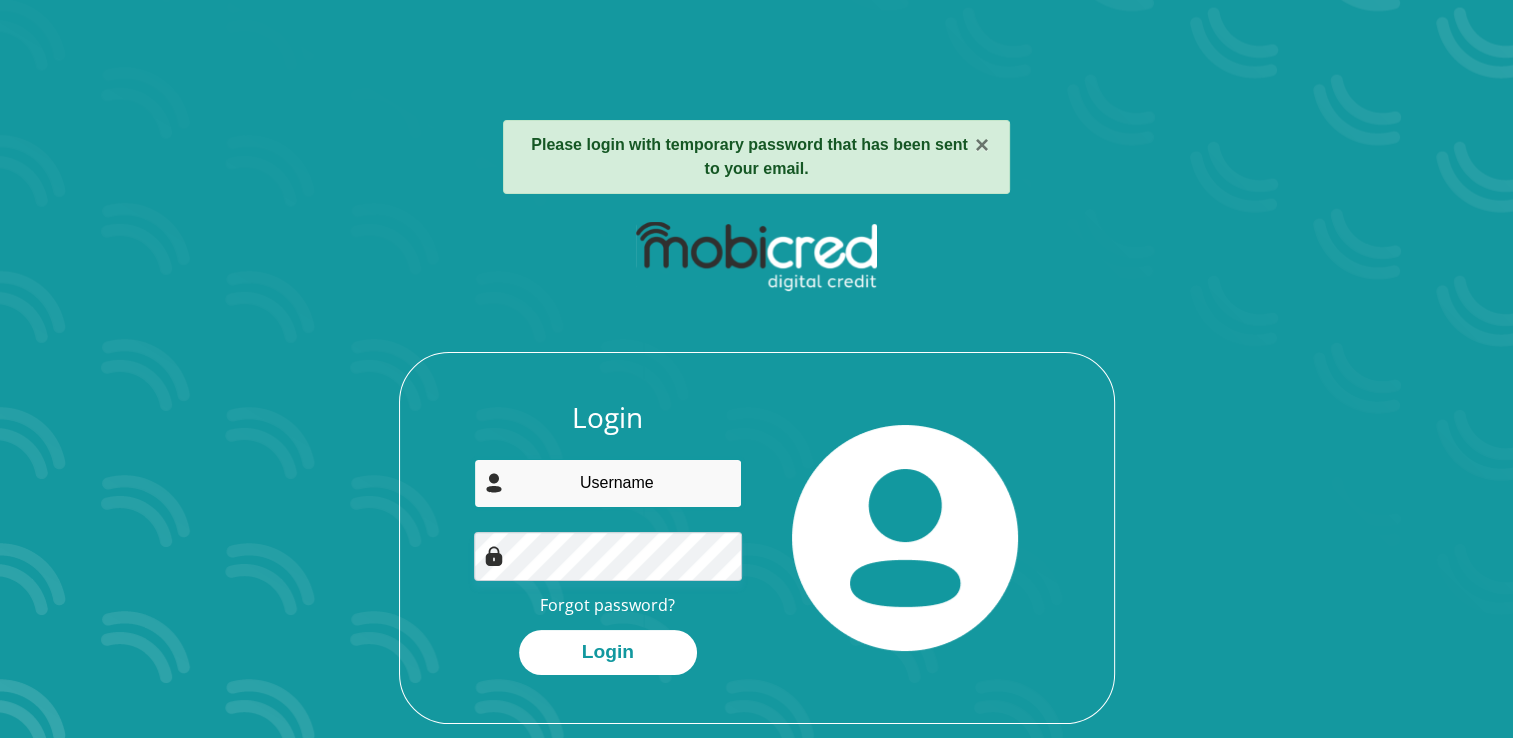 click at bounding box center (608, 483) 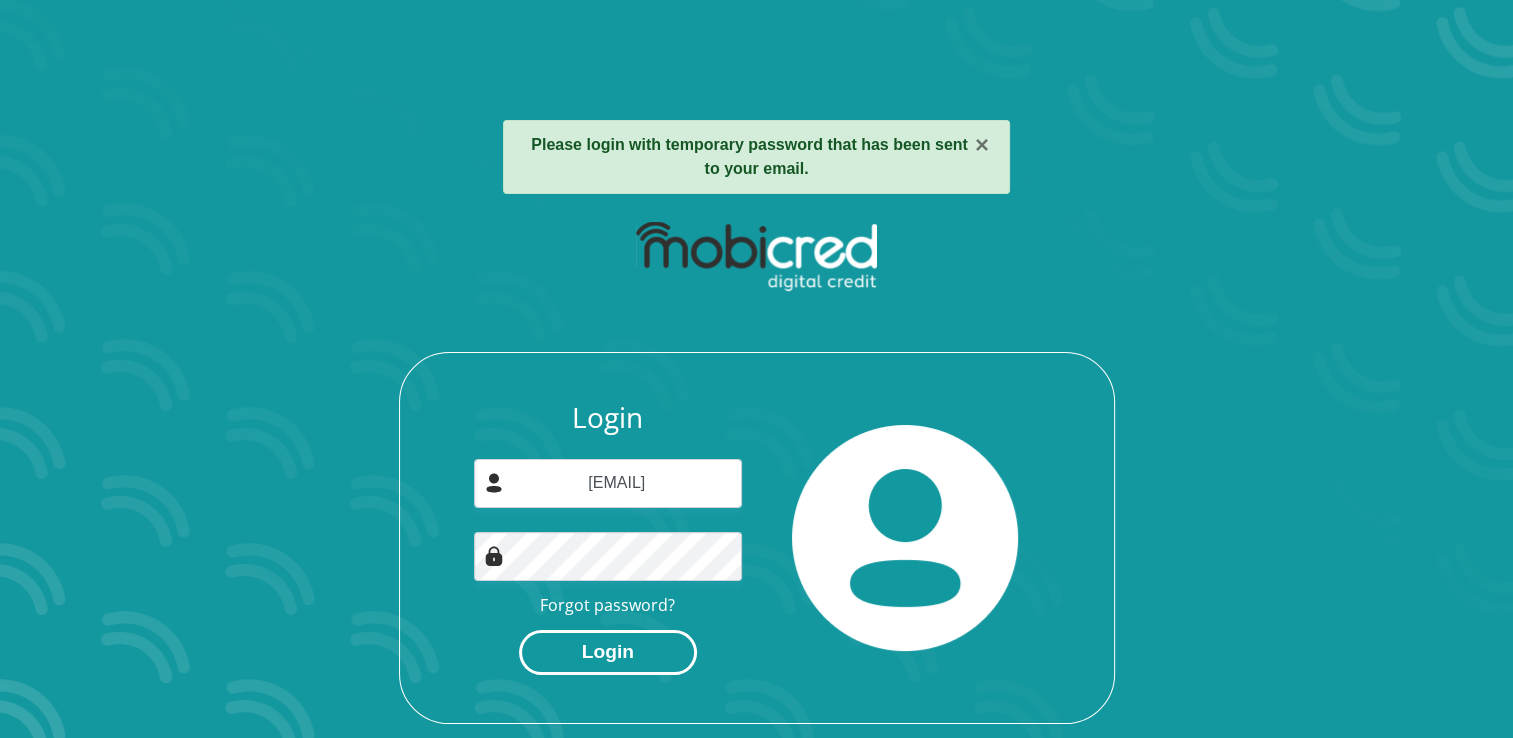 click on "Login" at bounding box center (608, 652) 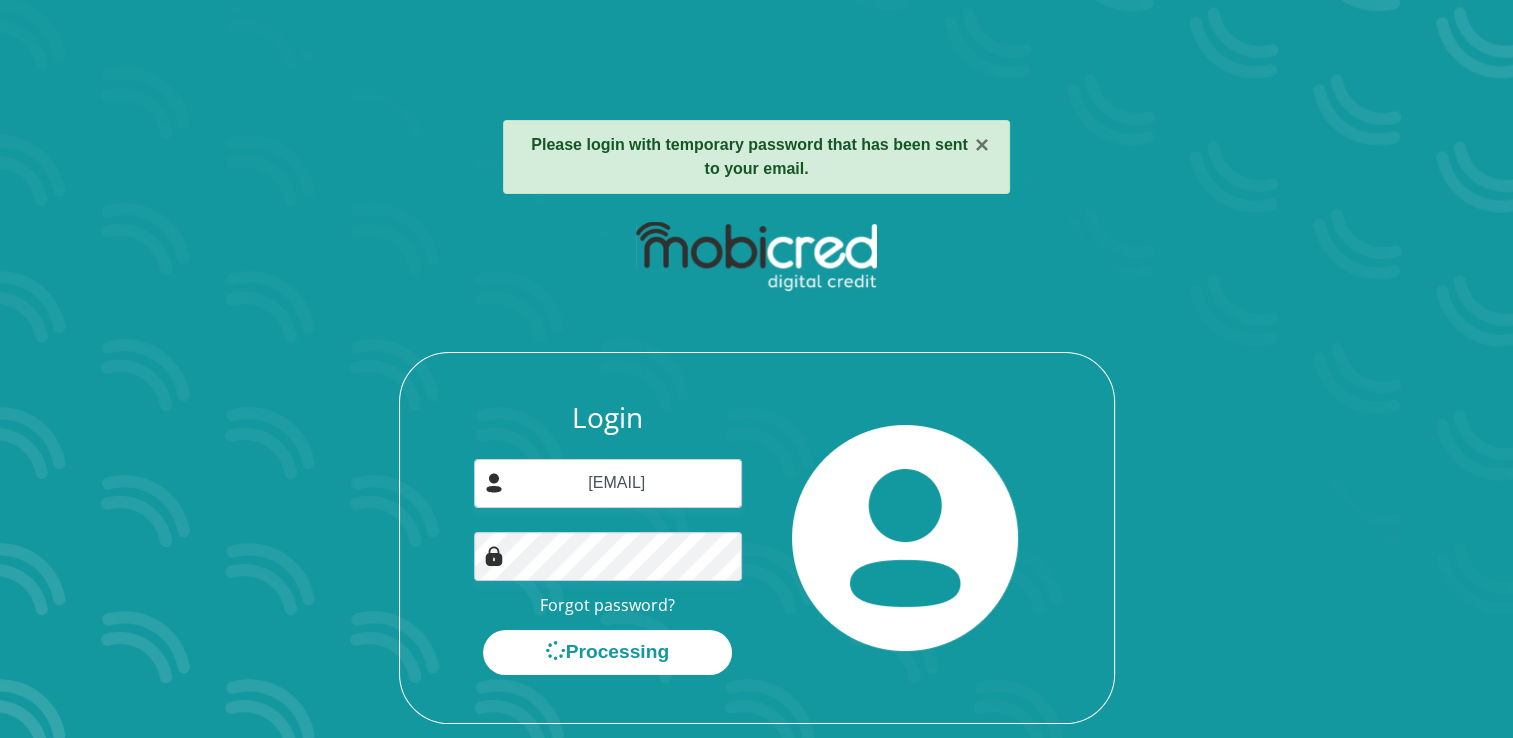 scroll, scrollTop: 0, scrollLeft: 0, axis: both 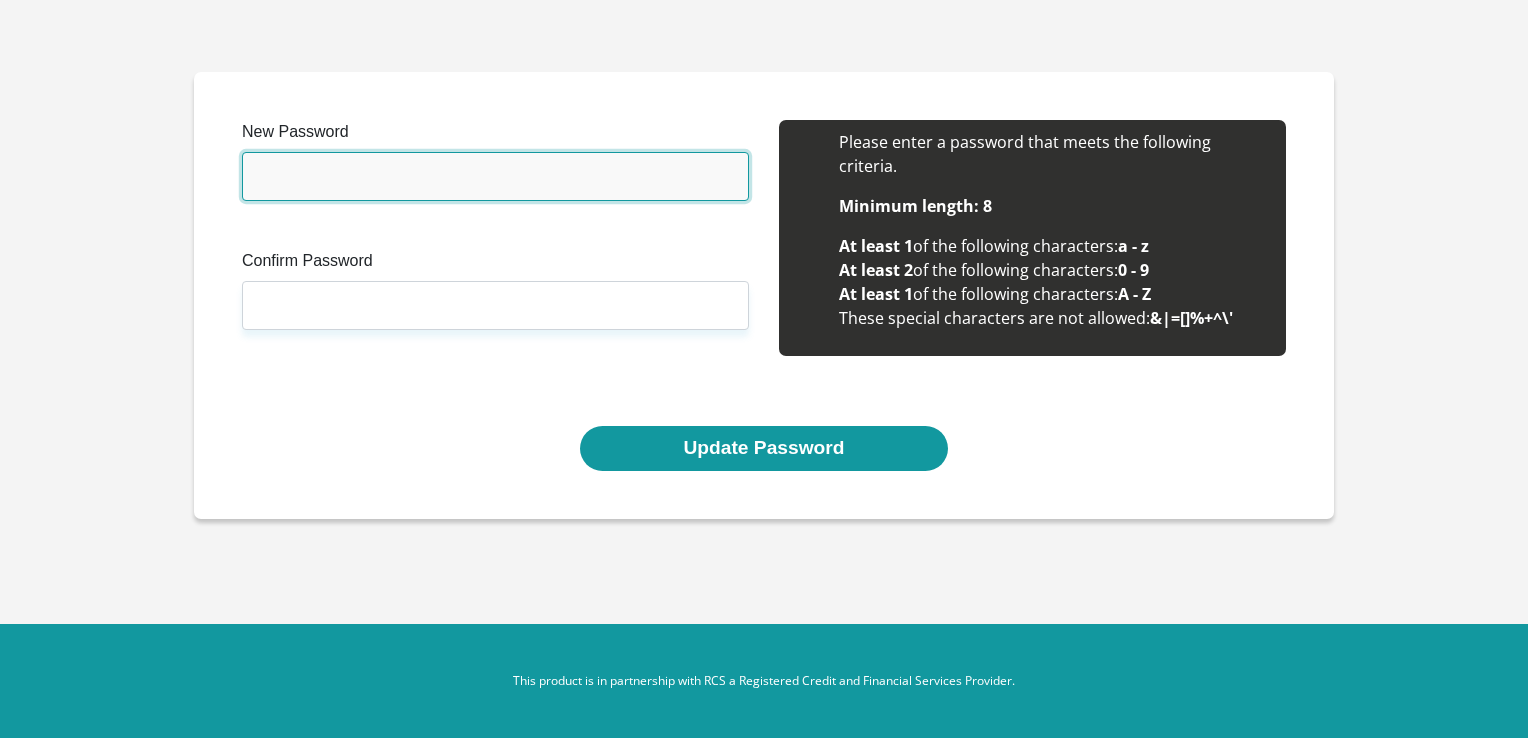 click on "New Password" at bounding box center [495, 176] 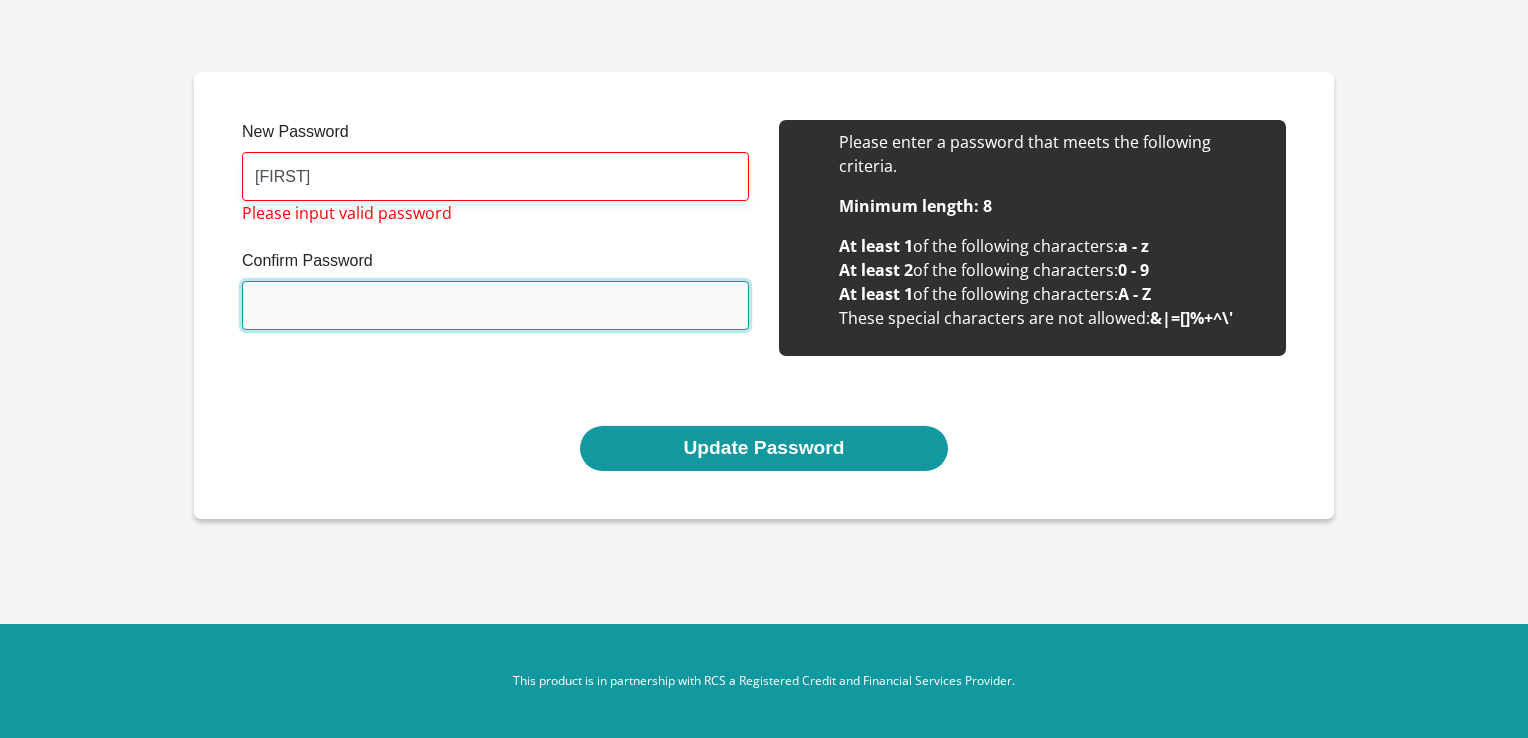 click on "Confirm Password" at bounding box center (495, 305) 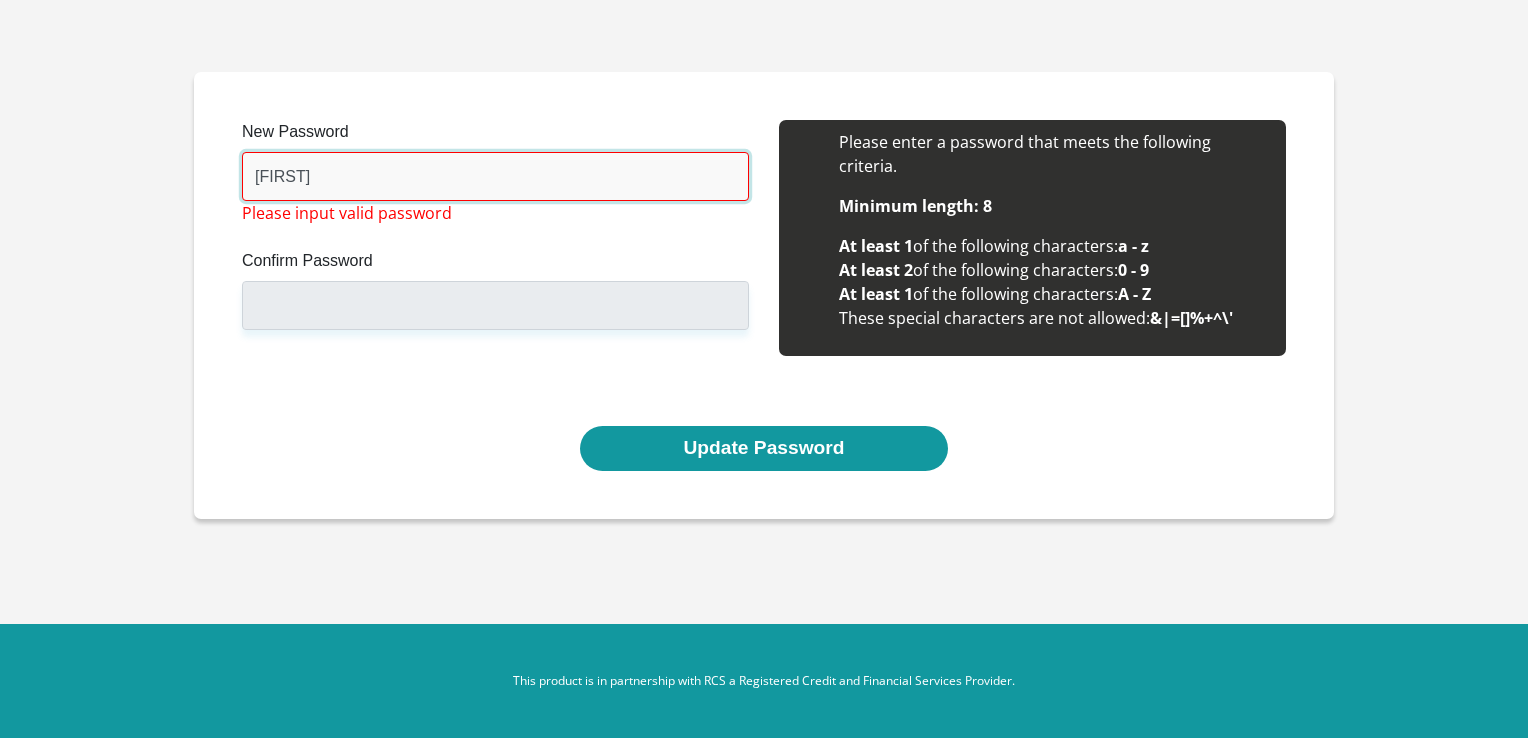 drag, startPoint x: 340, startPoint y: 184, endPoint x: 190, endPoint y: 166, distance: 151.07614 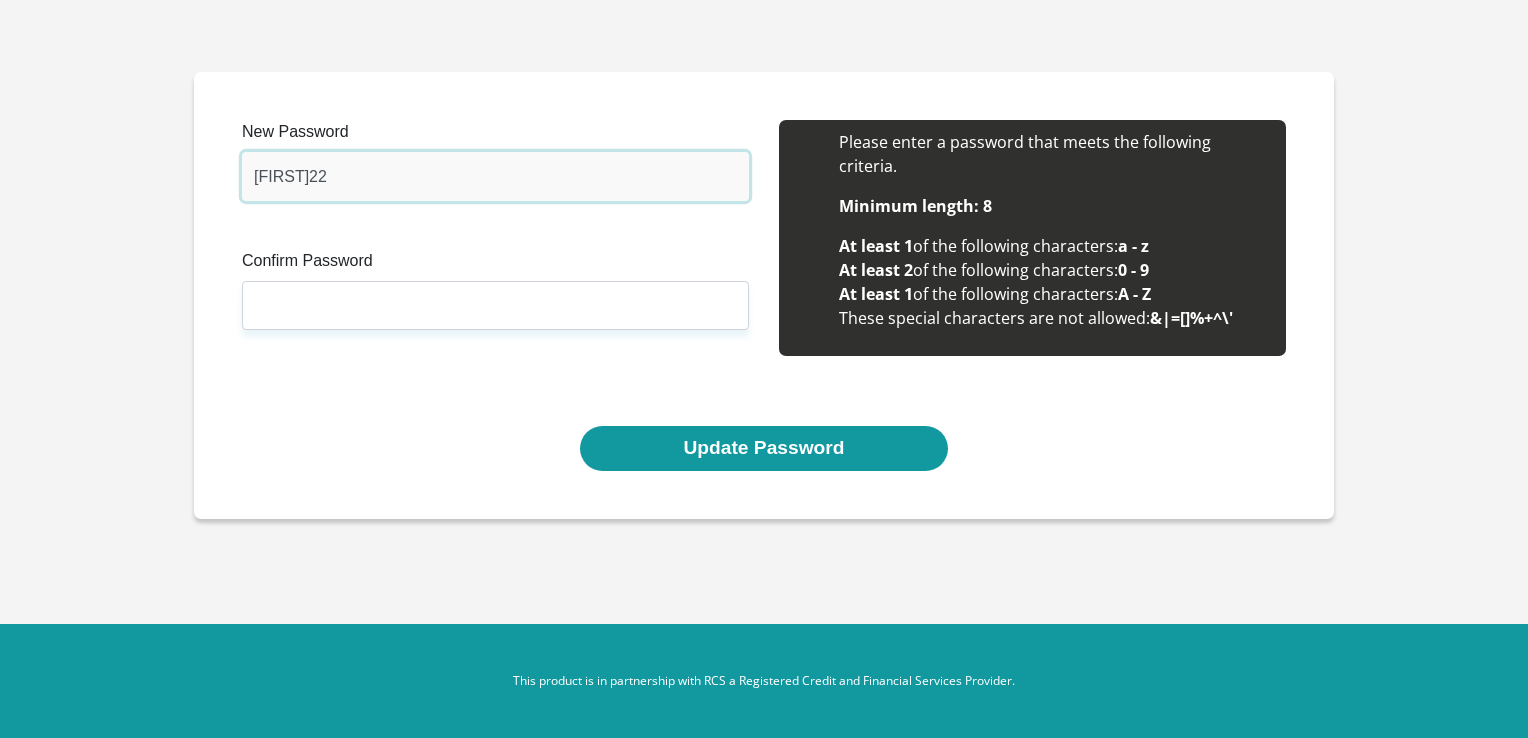 type on "Abigail22" 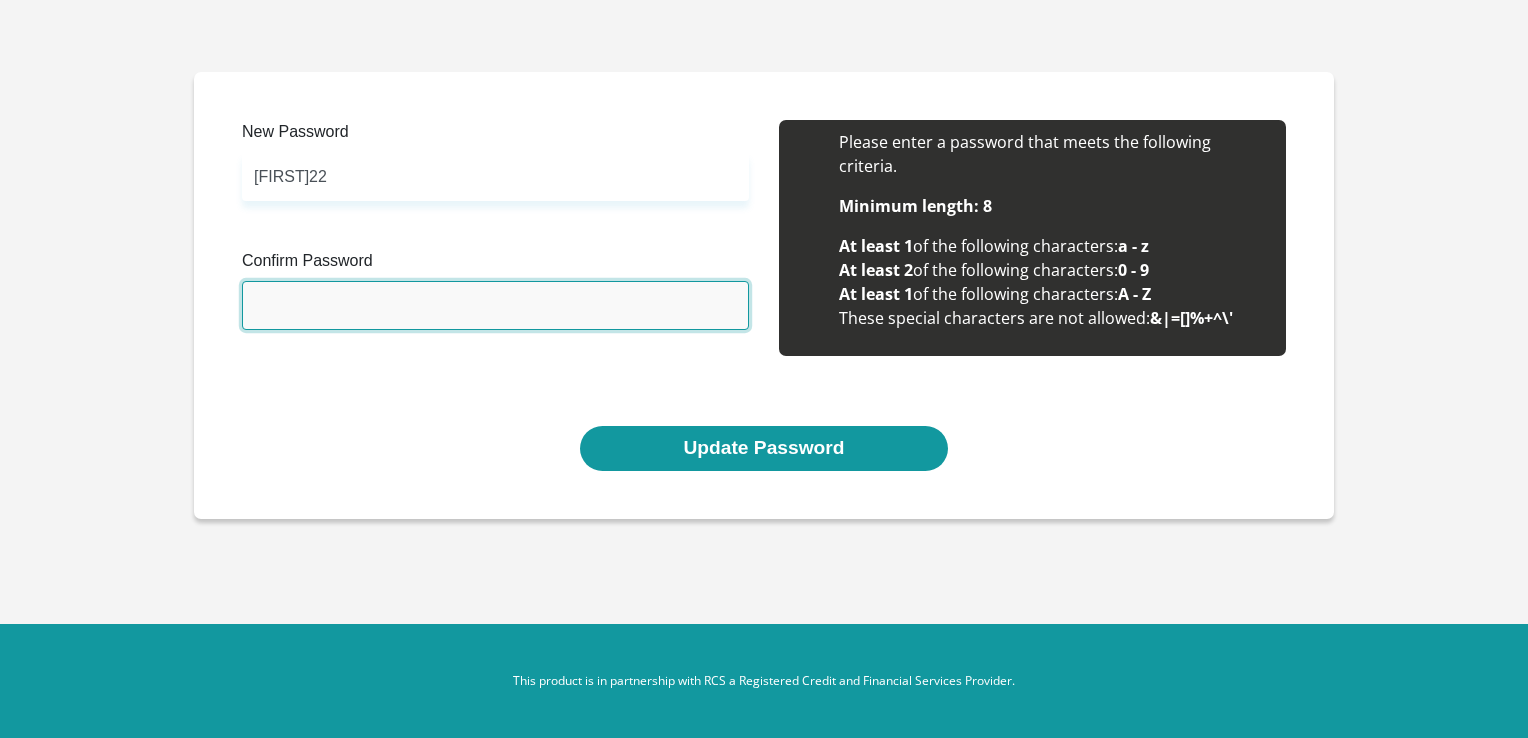 click on "Confirm Password" at bounding box center [495, 305] 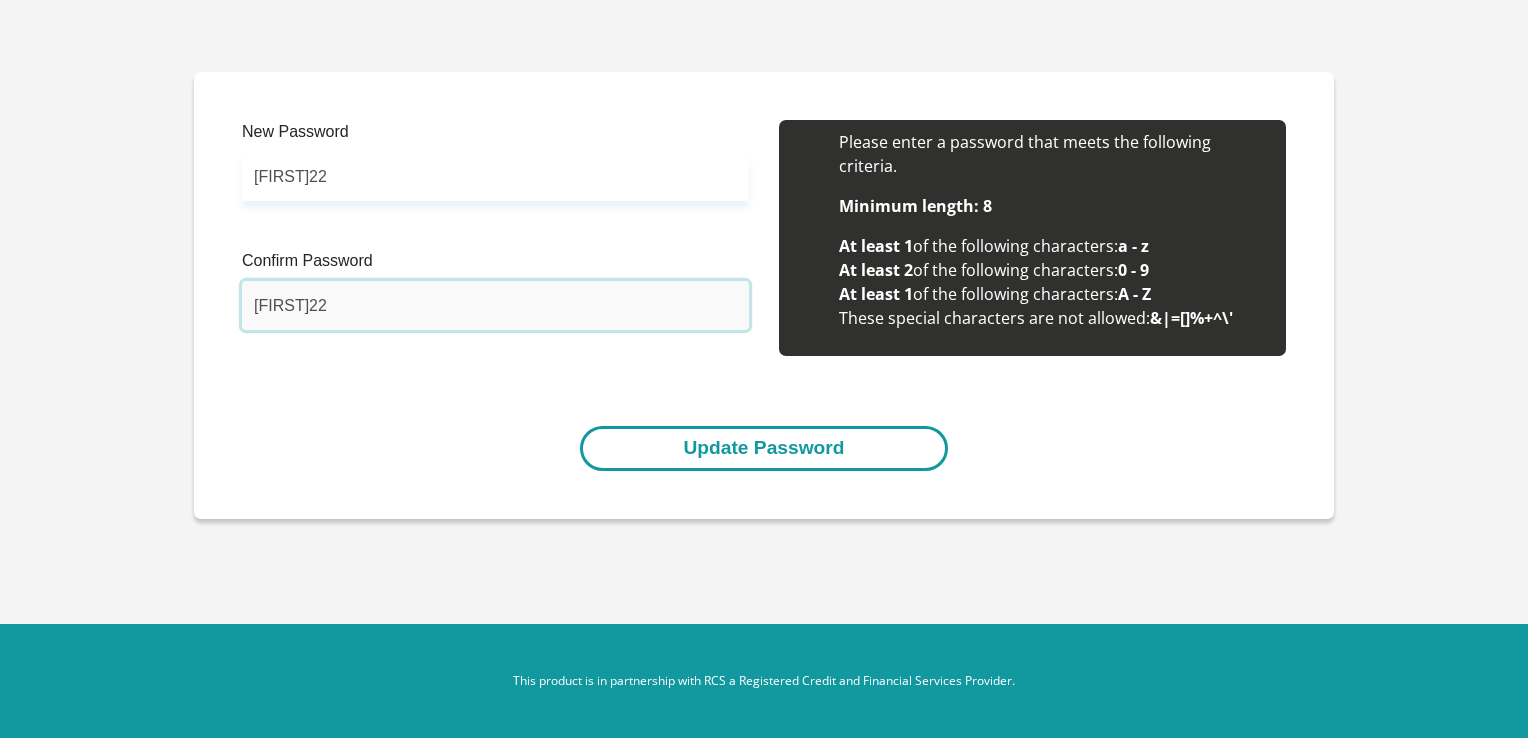type on "Abigail22" 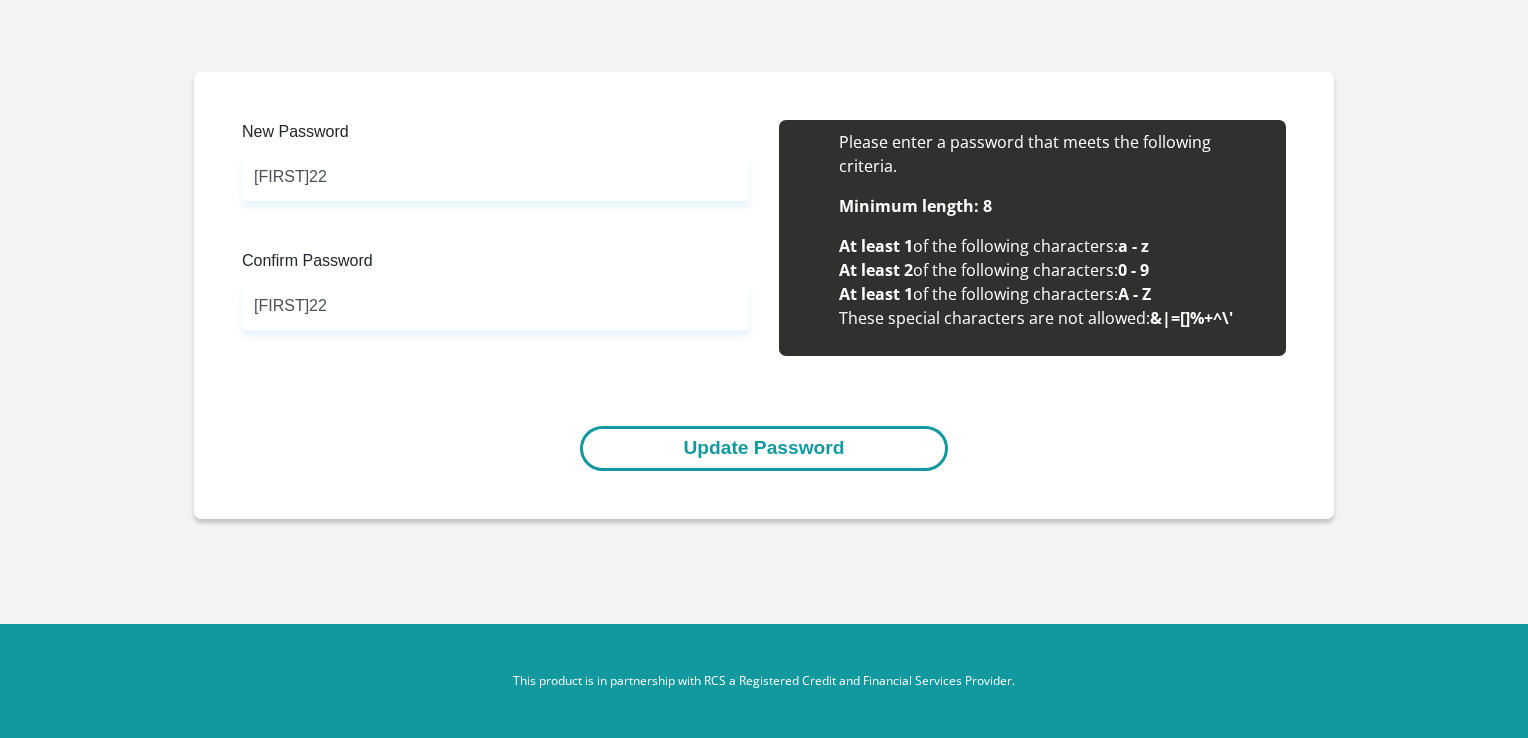 click on "Update Password" at bounding box center (763, 448) 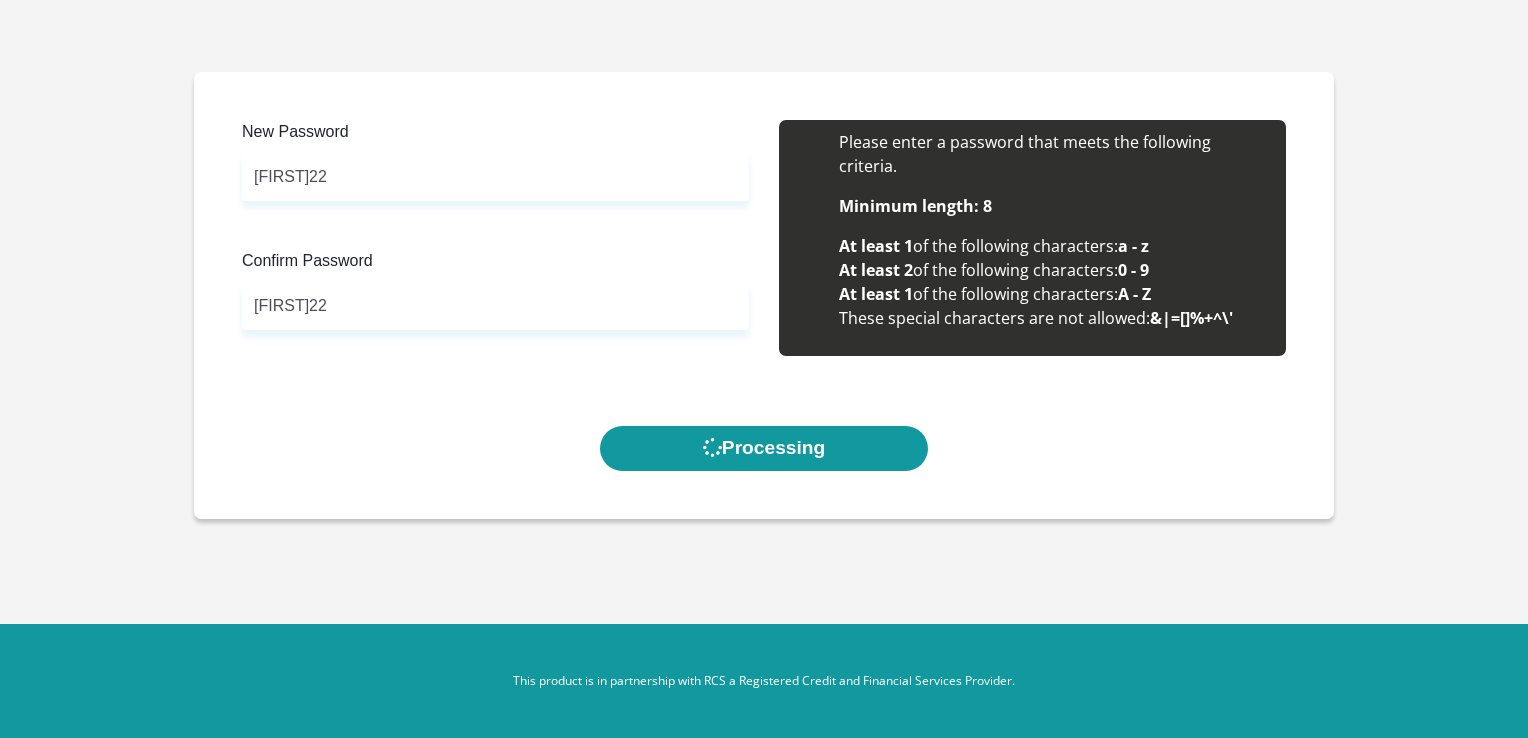 scroll, scrollTop: 0, scrollLeft: 0, axis: both 